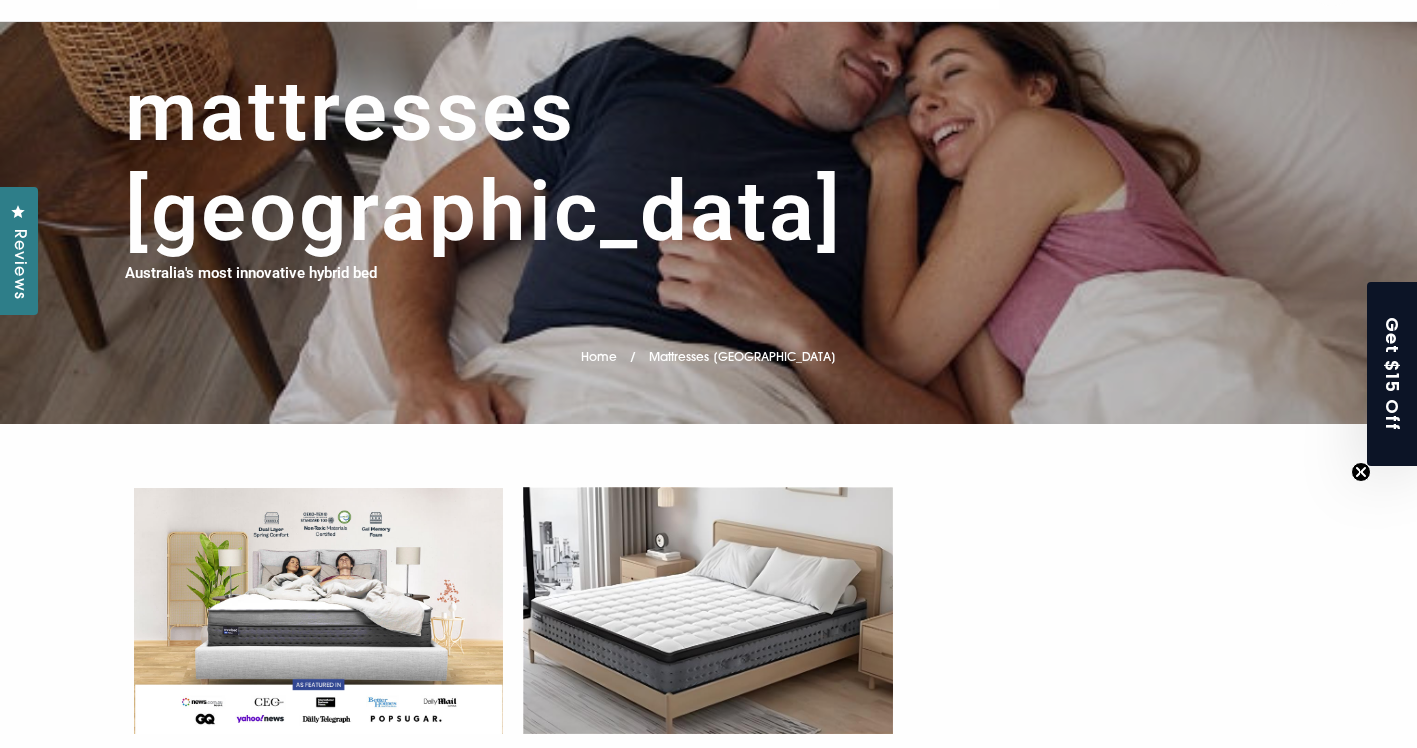 scroll, scrollTop: 0, scrollLeft: 0, axis: both 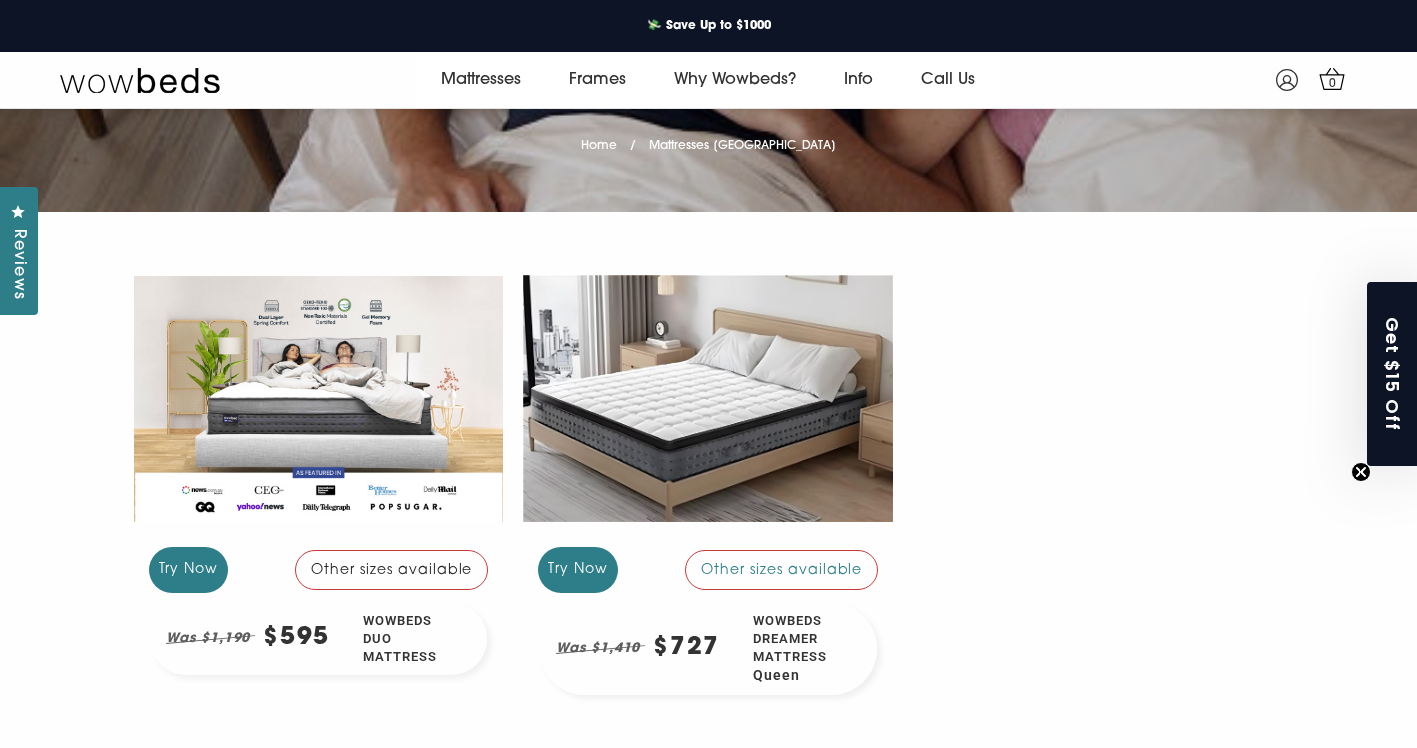 click at bounding box center (319, 398) 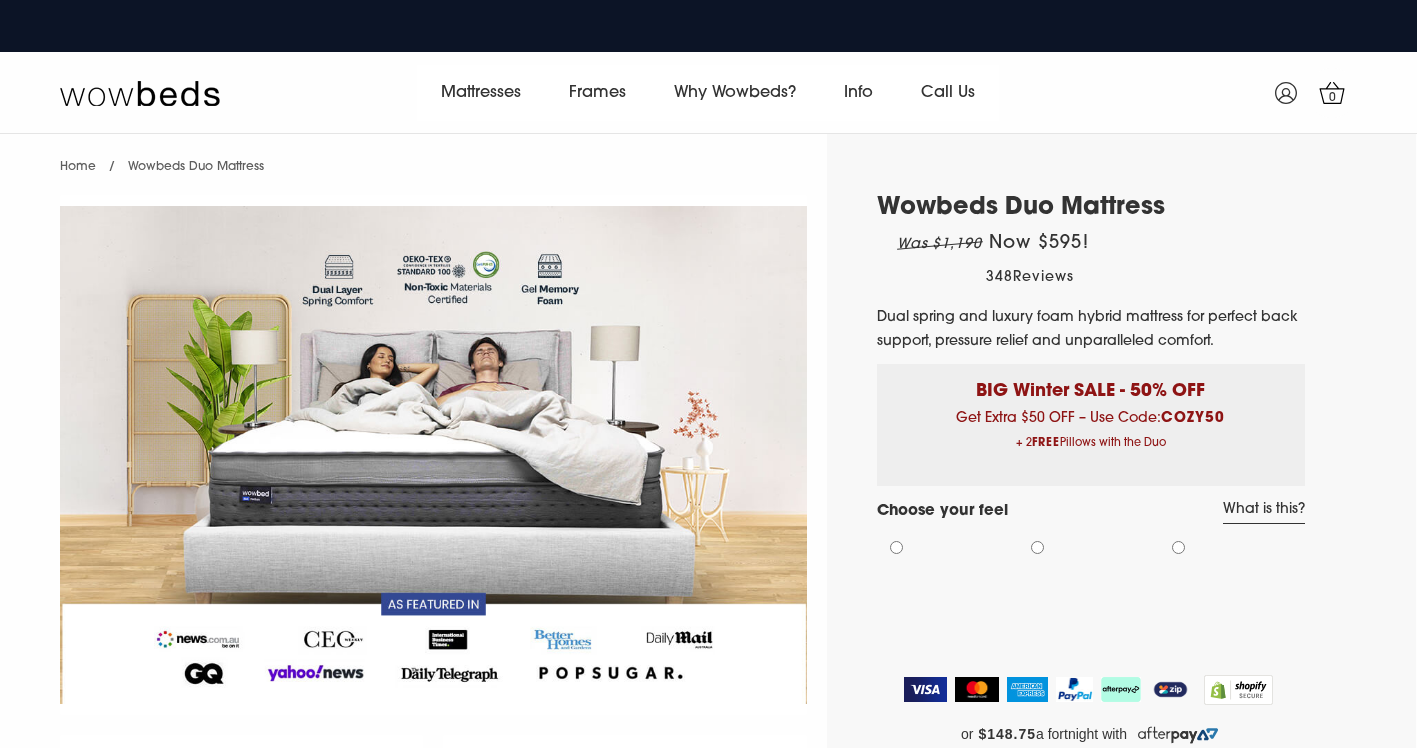 scroll, scrollTop: 0, scrollLeft: 0, axis: both 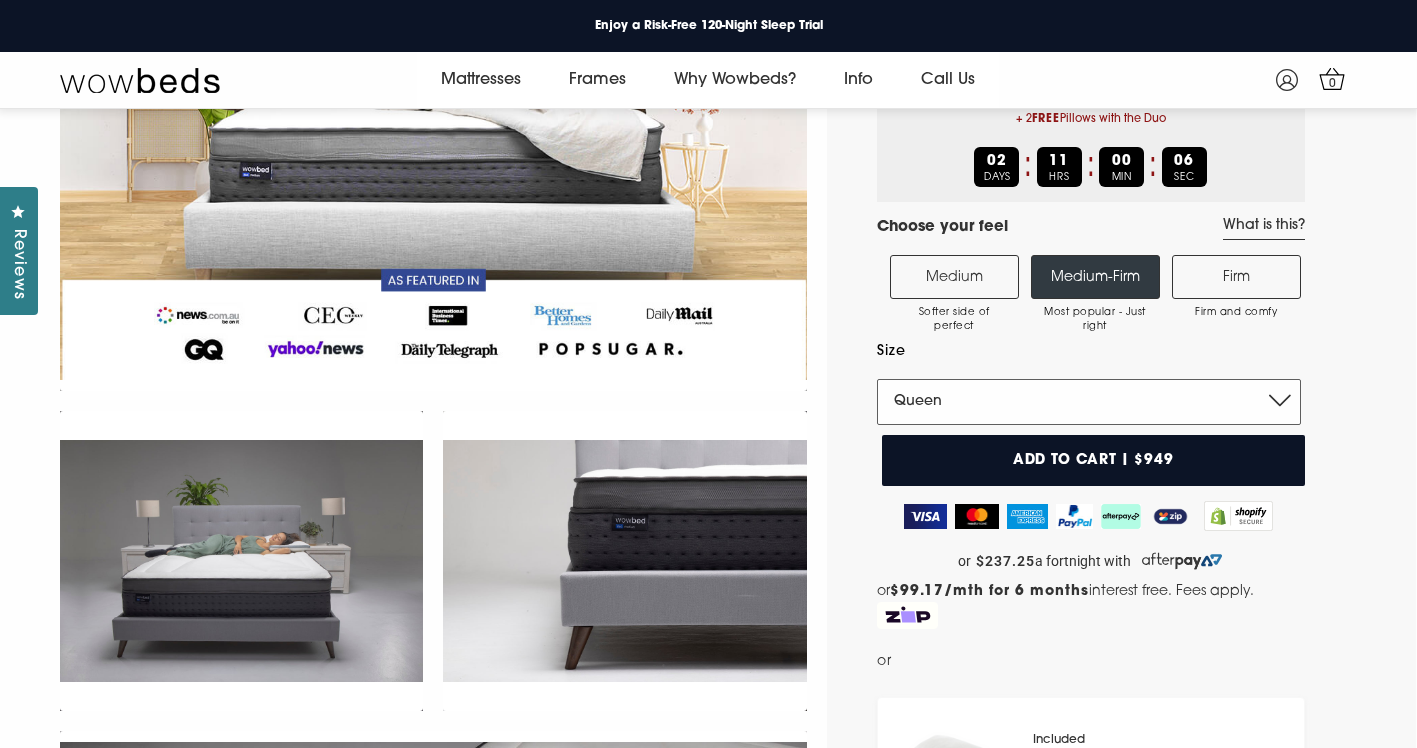 click on "Single King Single Double Queen King" at bounding box center [1089, 402] 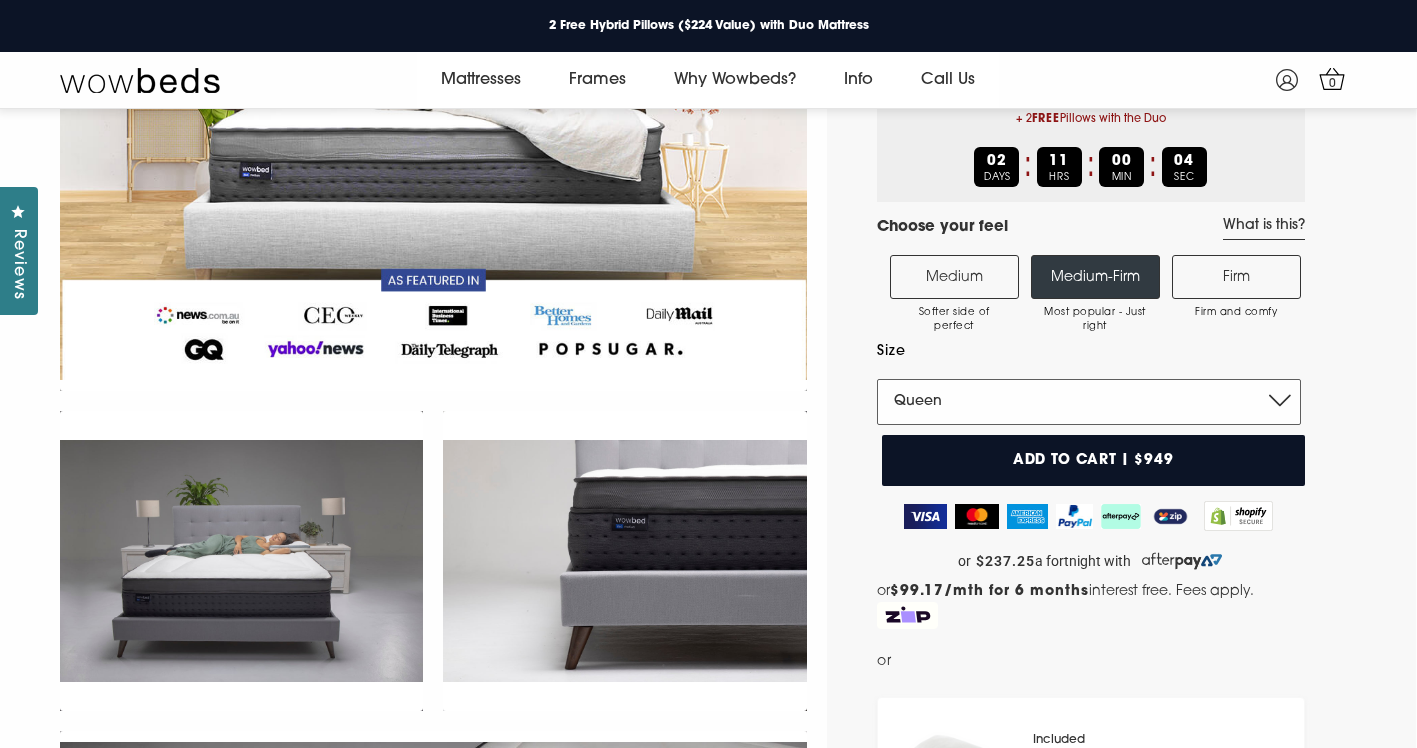 select on "King" 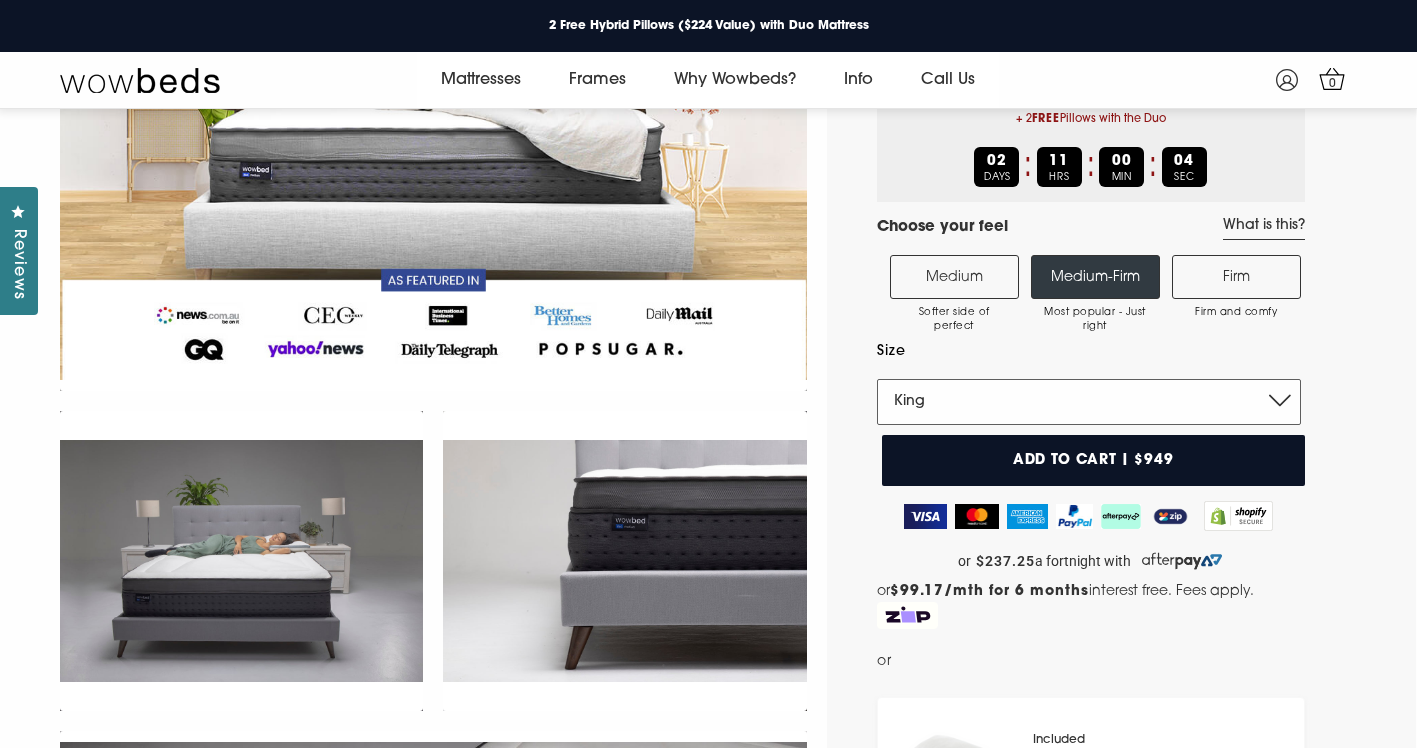 click on "Single King Single Double Queen King" at bounding box center [1089, 402] 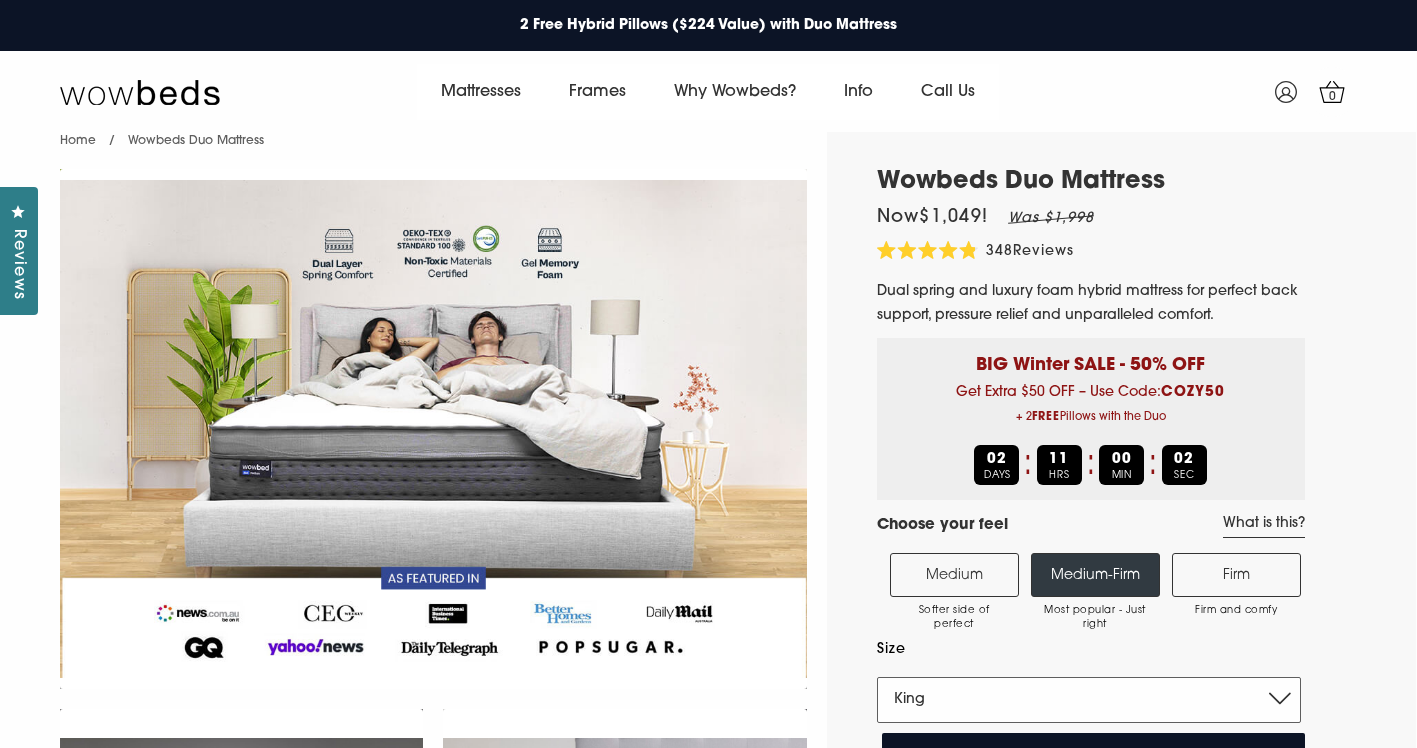 scroll, scrollTop: 0, scrollLeft: 0, axis: both 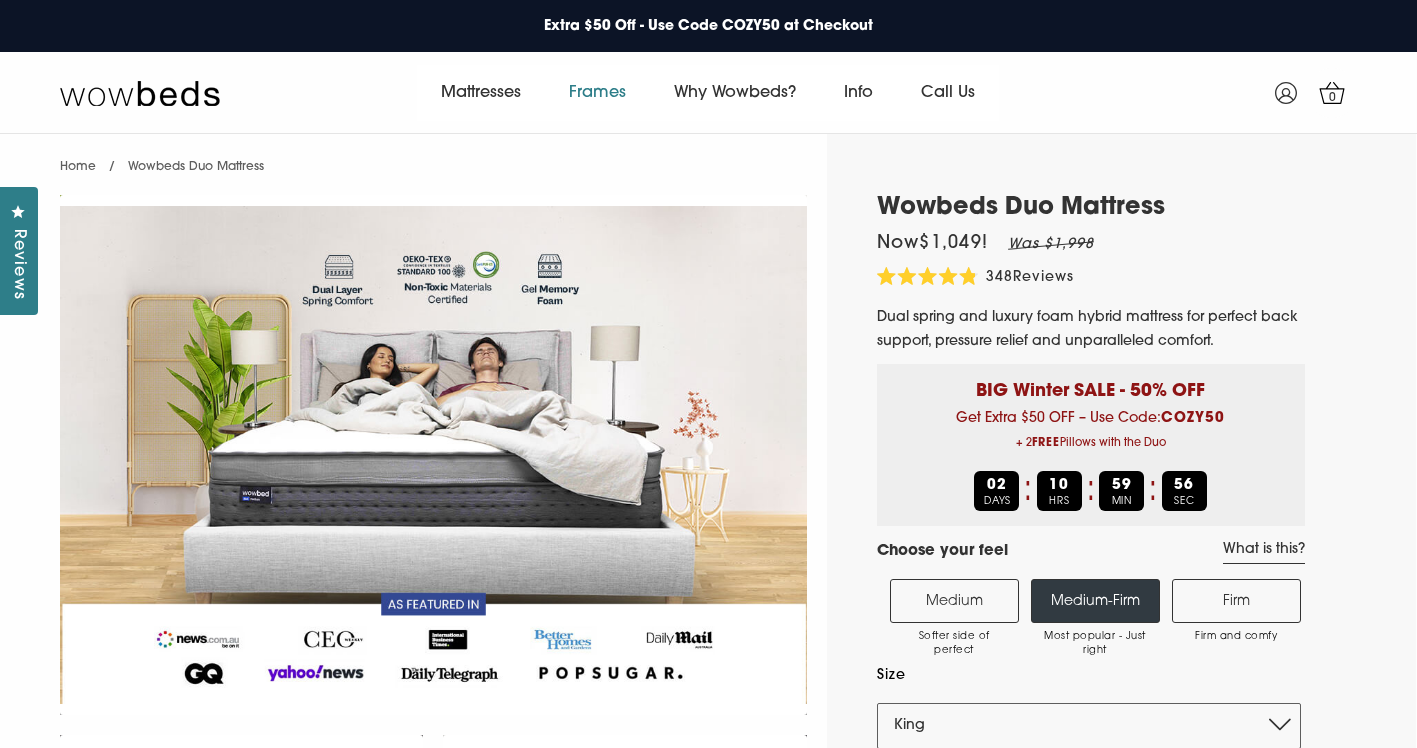 click on "Frames" at bounding box center (597, 93) 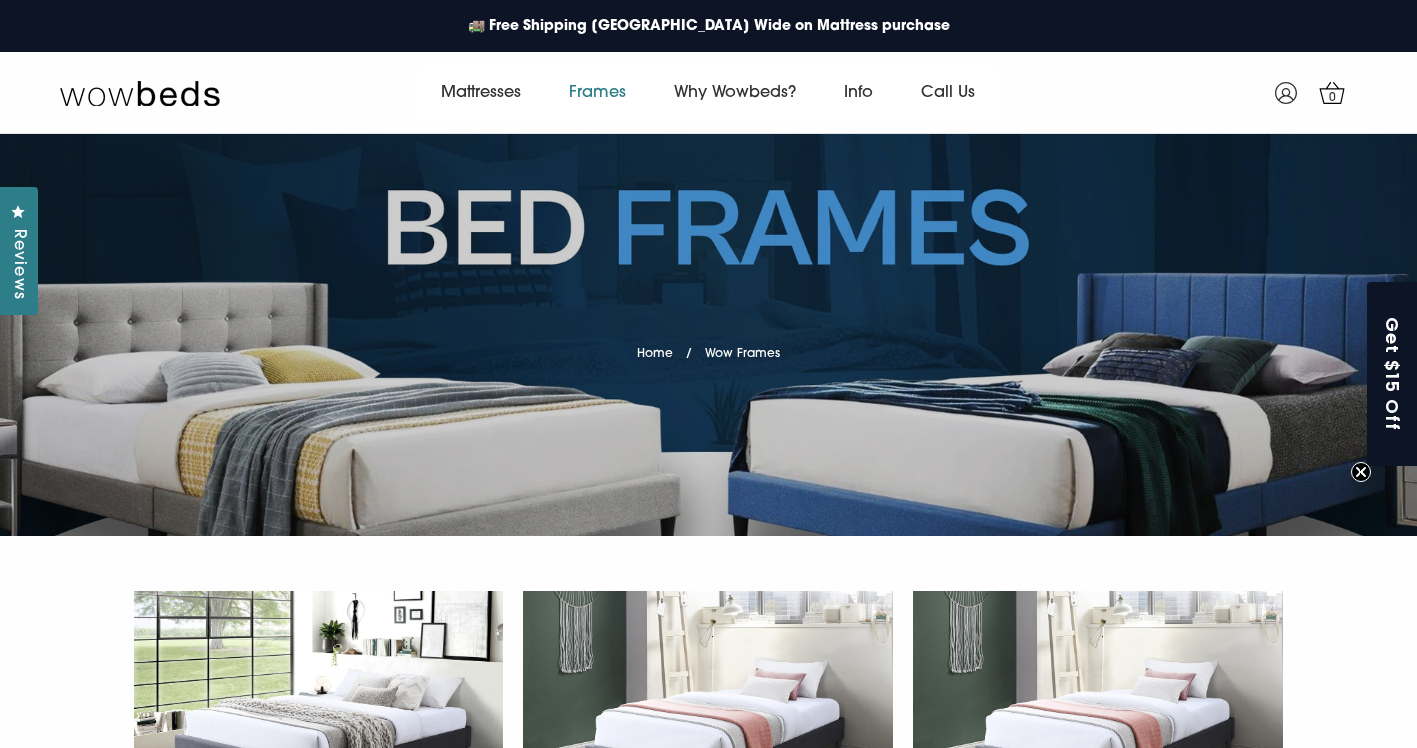 scroll, scrollTop: 0, scrollLeft: 0, axis: both 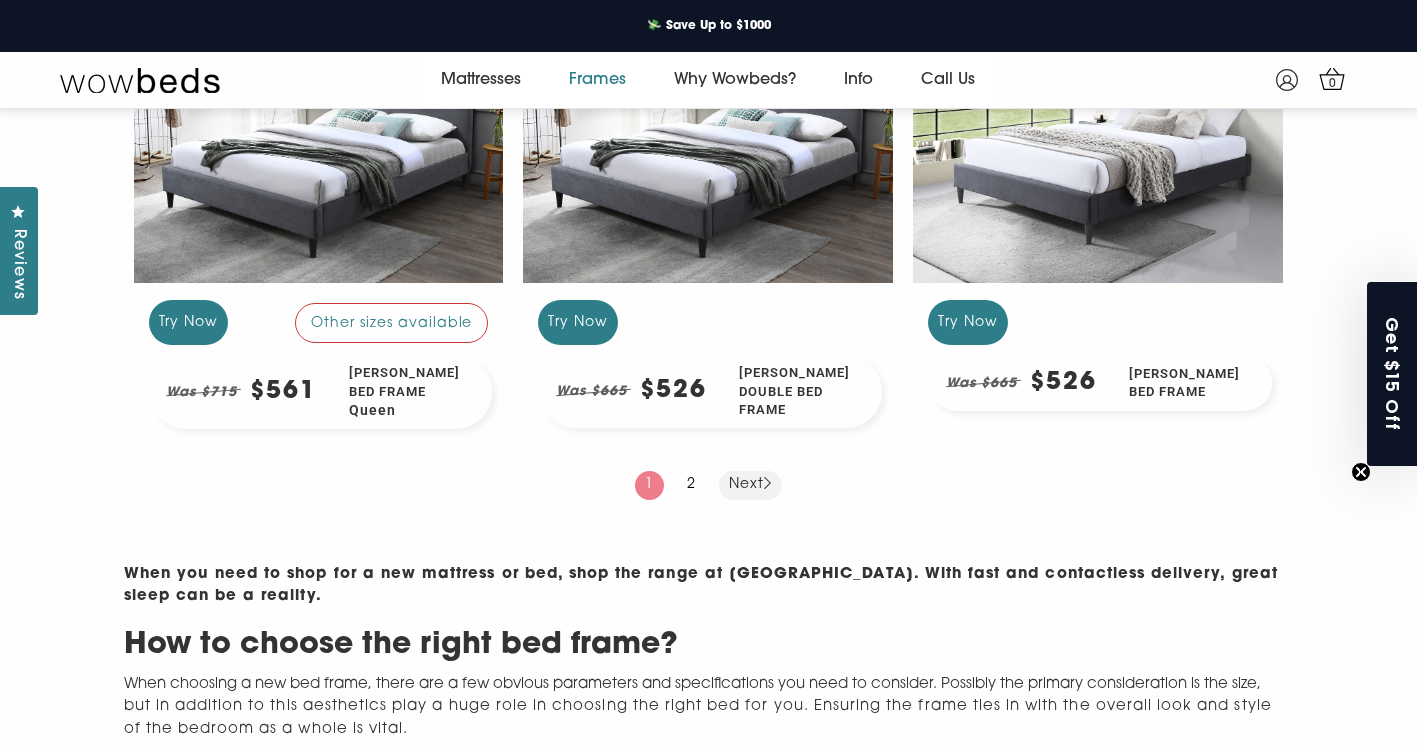 click on "Next" at bounding box center (750, 485) 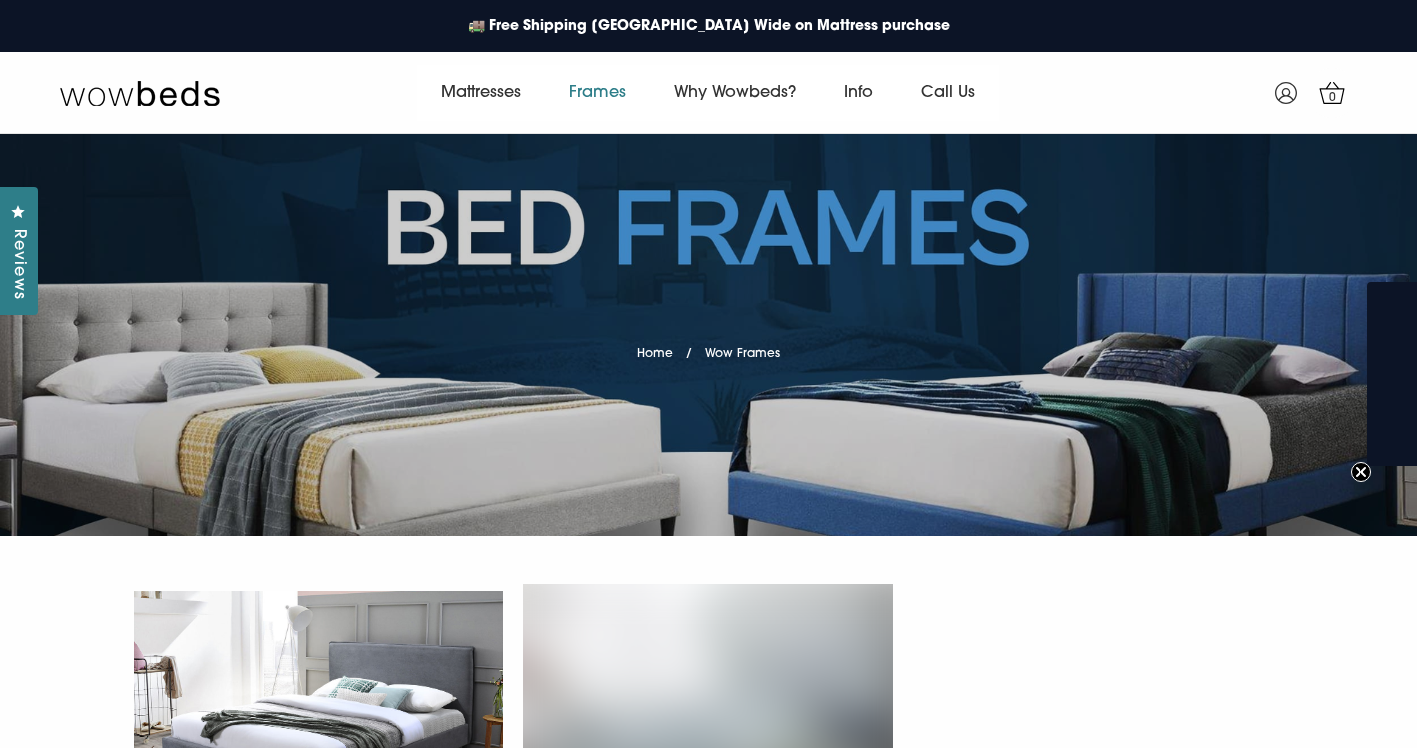 scroll, scrollTop: 0, scrollLeft: 0, axis: both 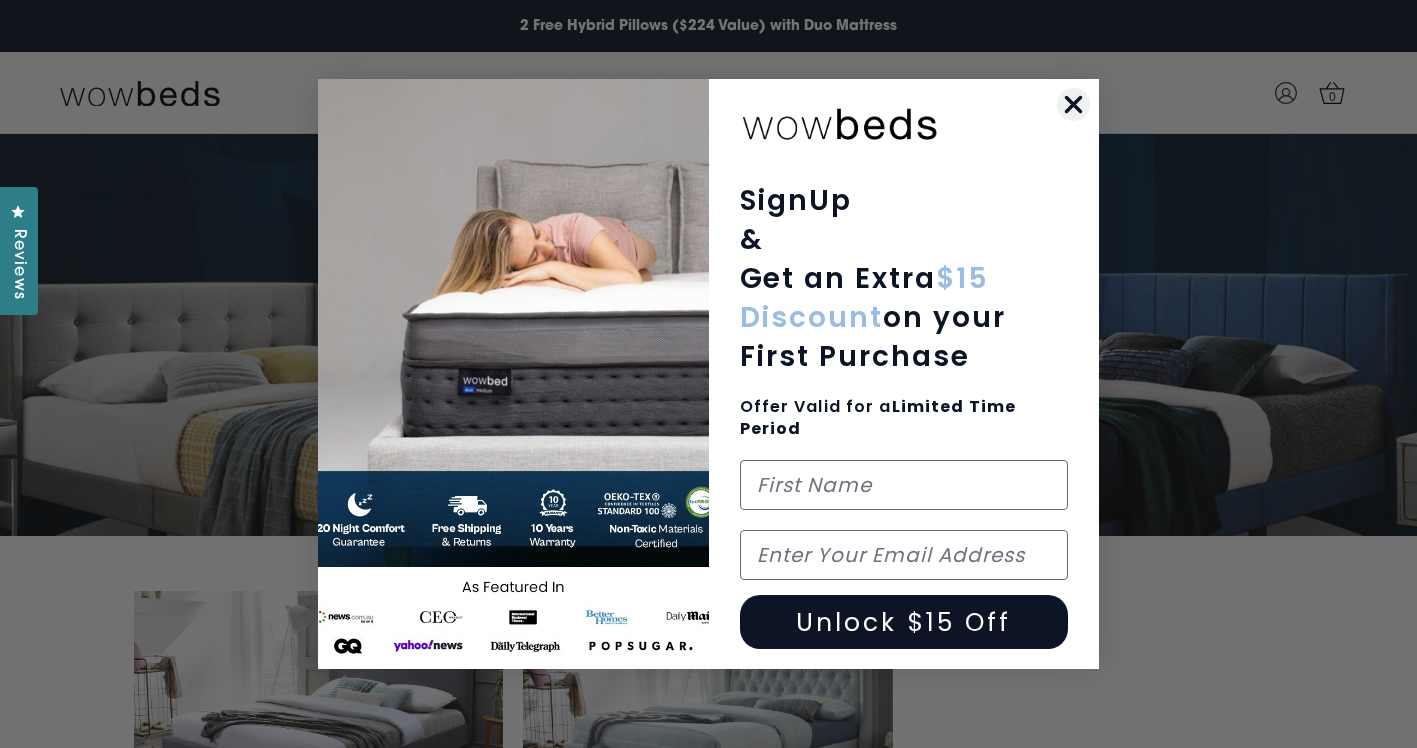 click 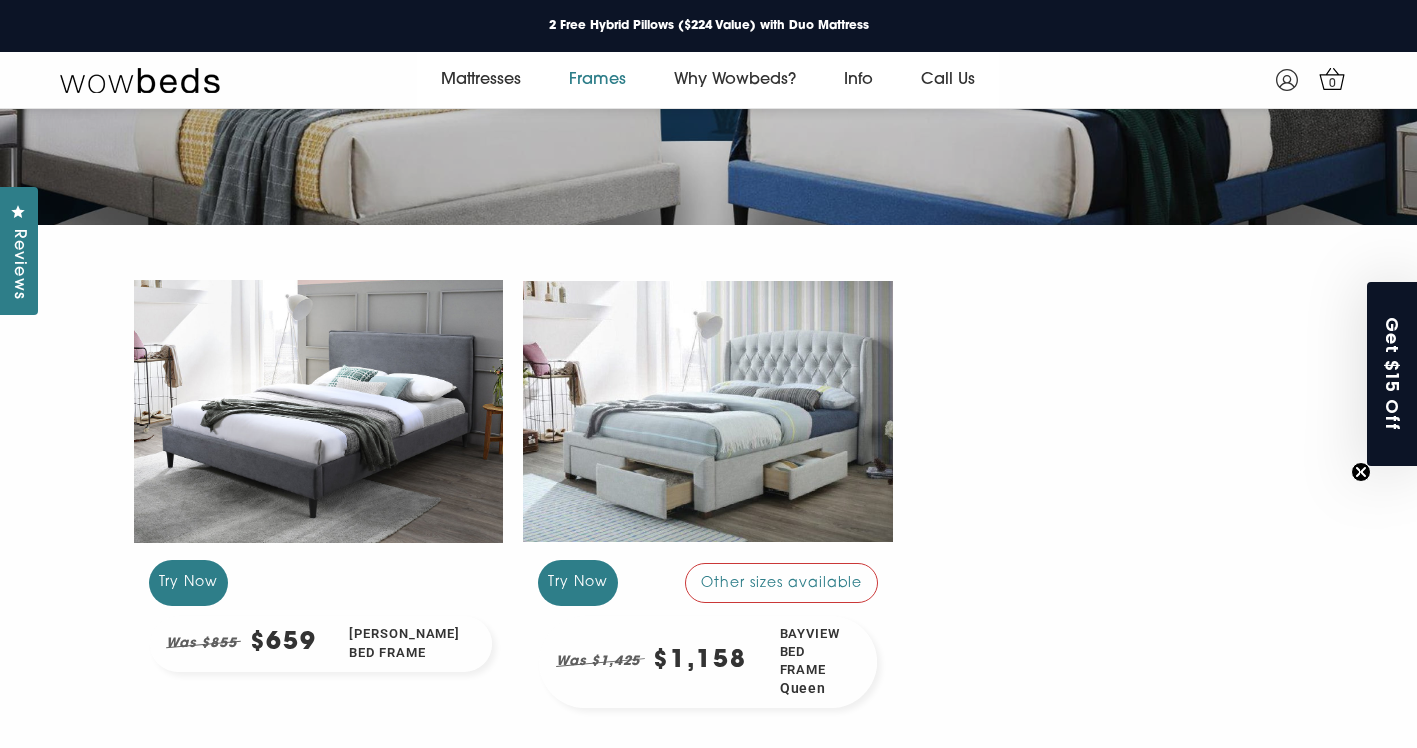 scroll, scrollTop: 300, scrollLeft: 0, axis: vertical 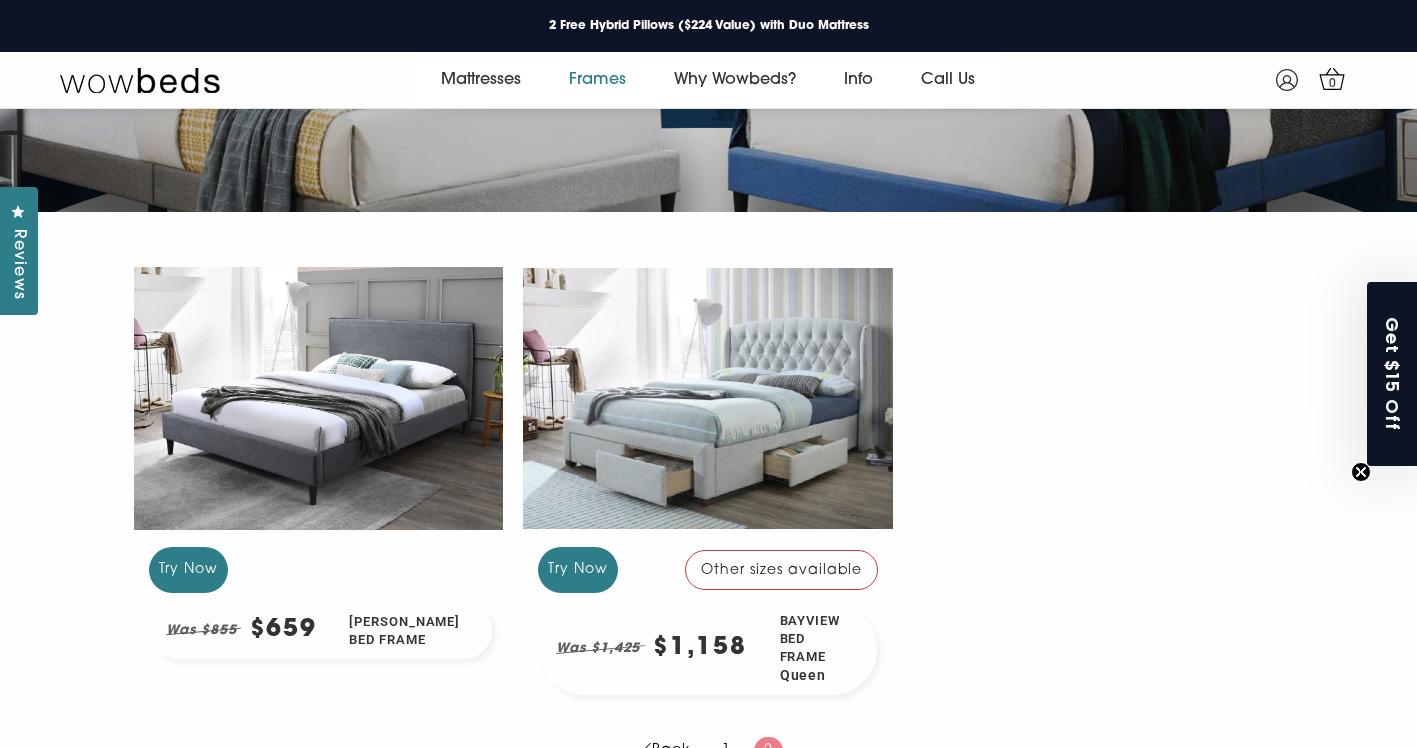 click at bounding box center [708, 398] 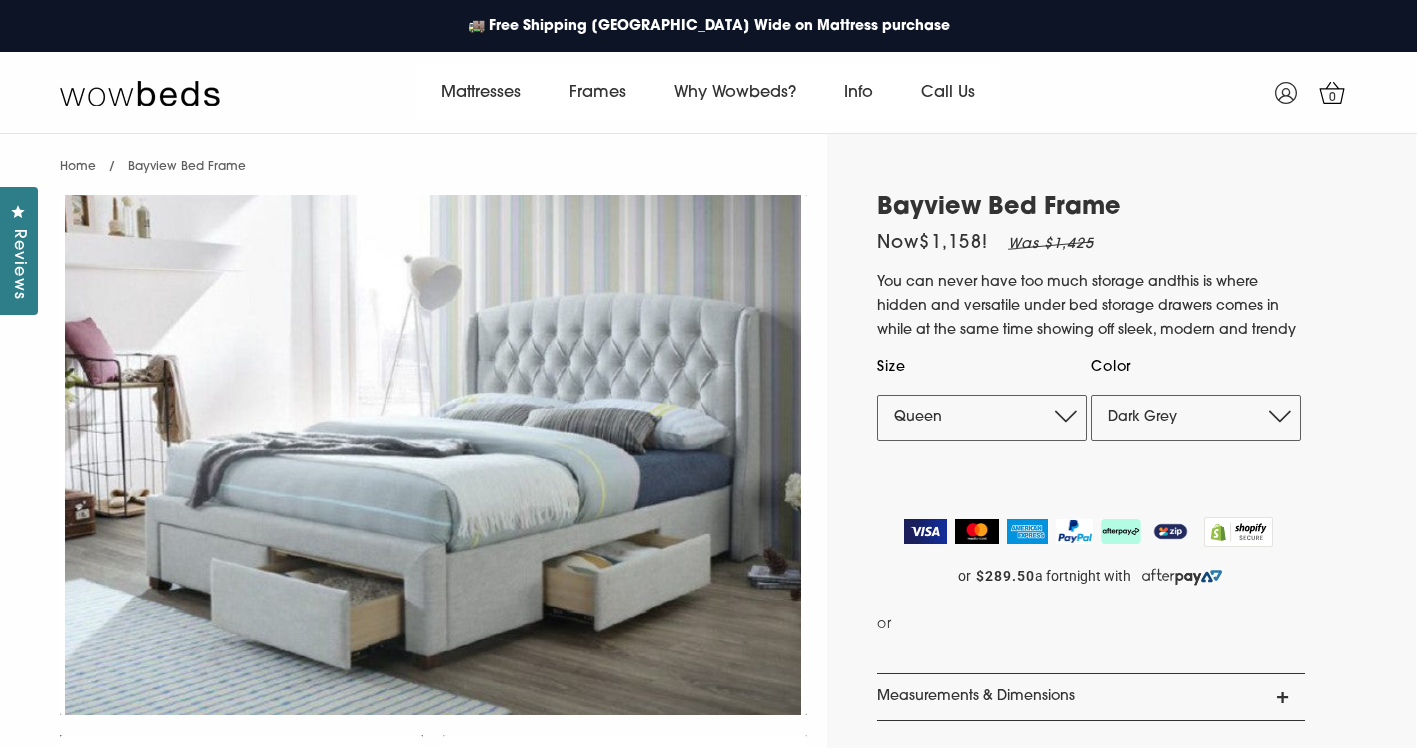 select on "Dark Grey" 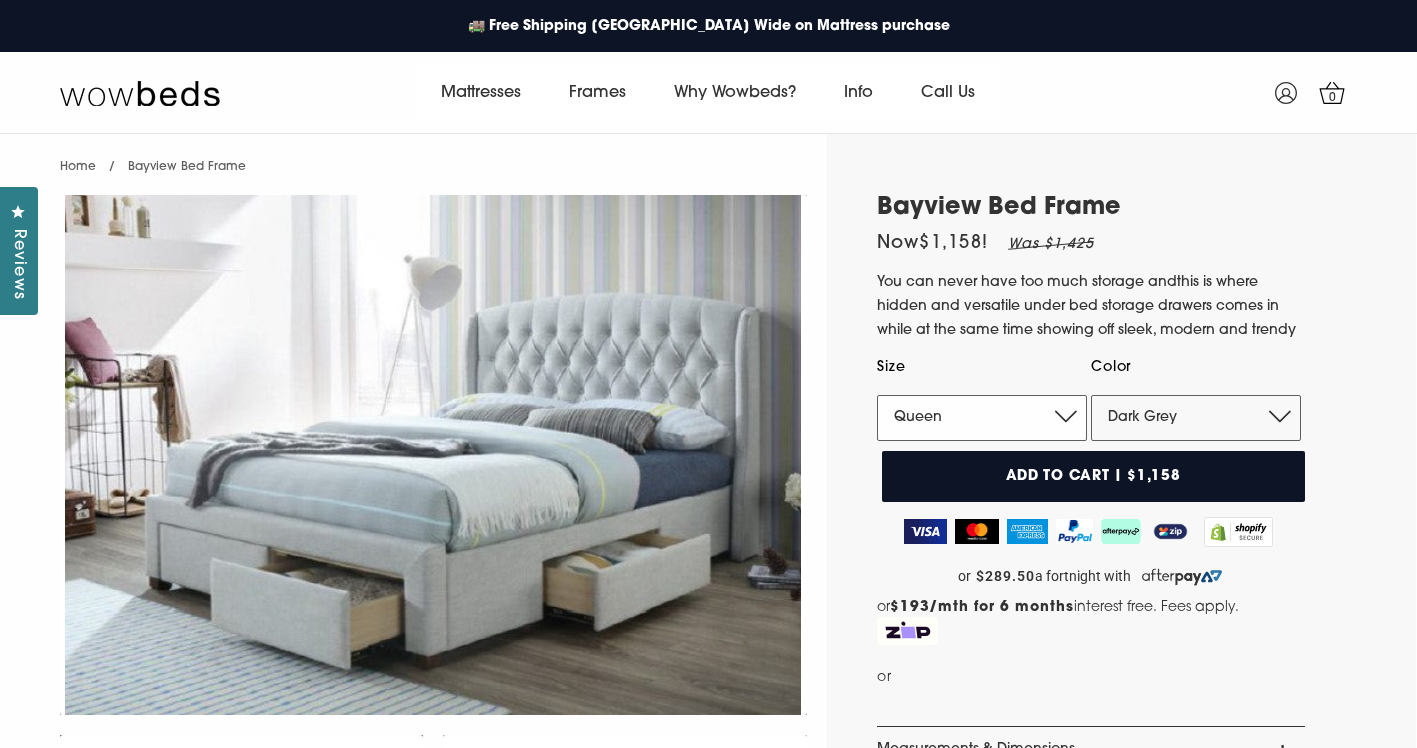 click on "Queen King" at bounding box center (982, 418) 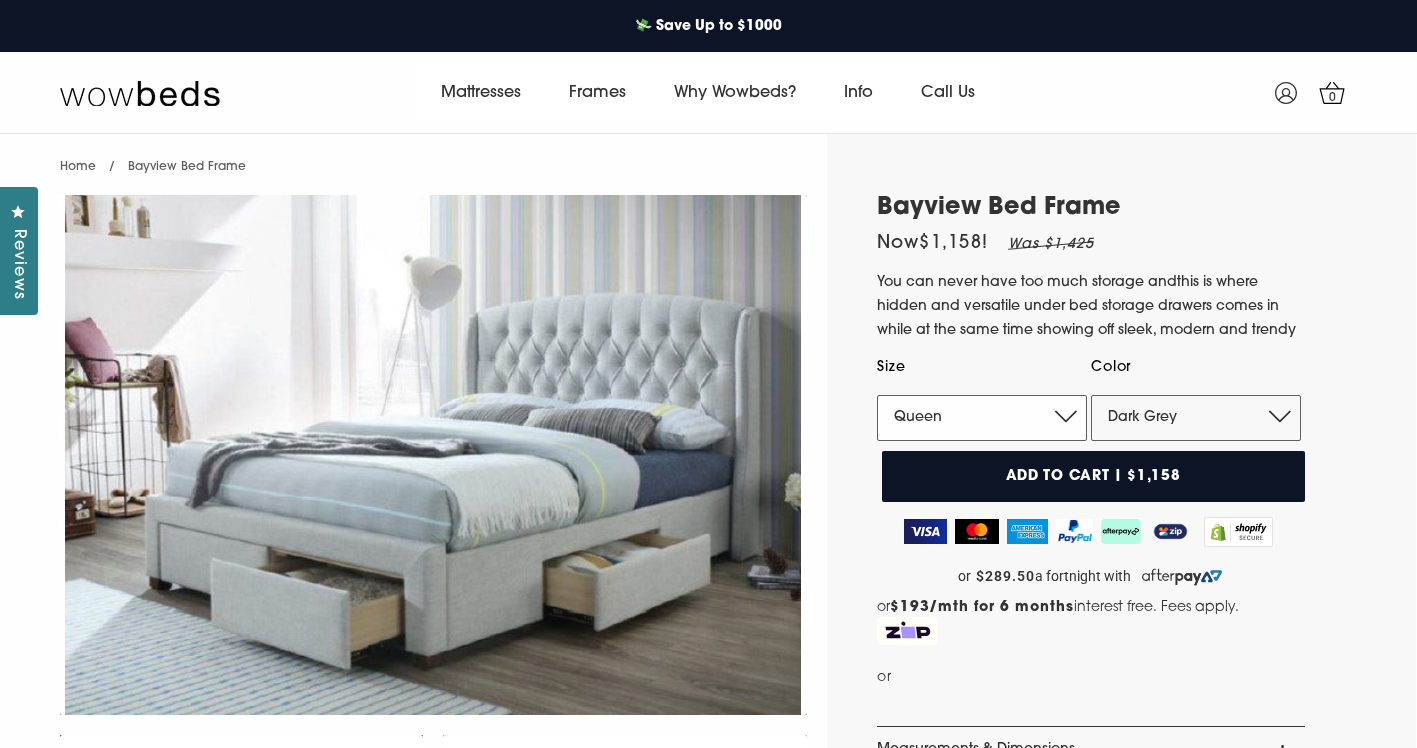 select on "King" 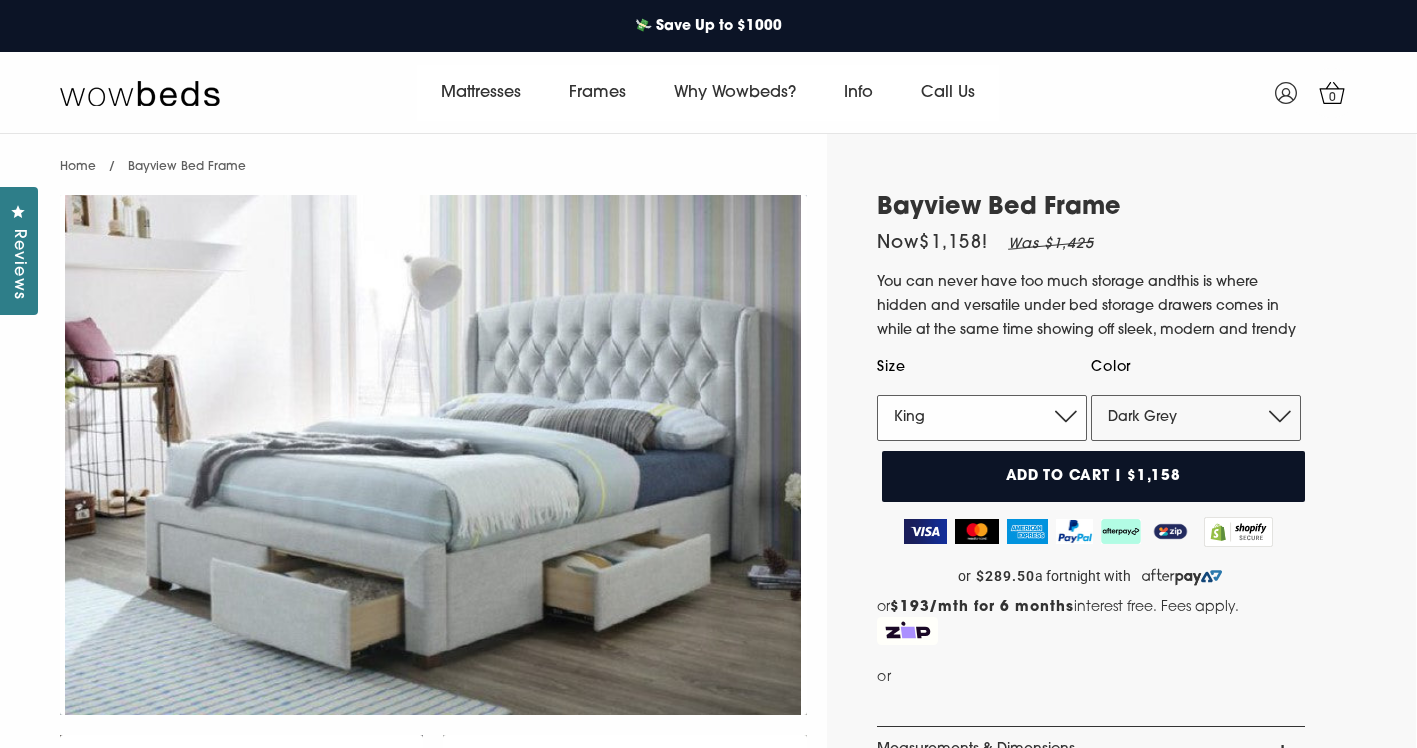 click on "Queen King" at bounding box center [982, 418] 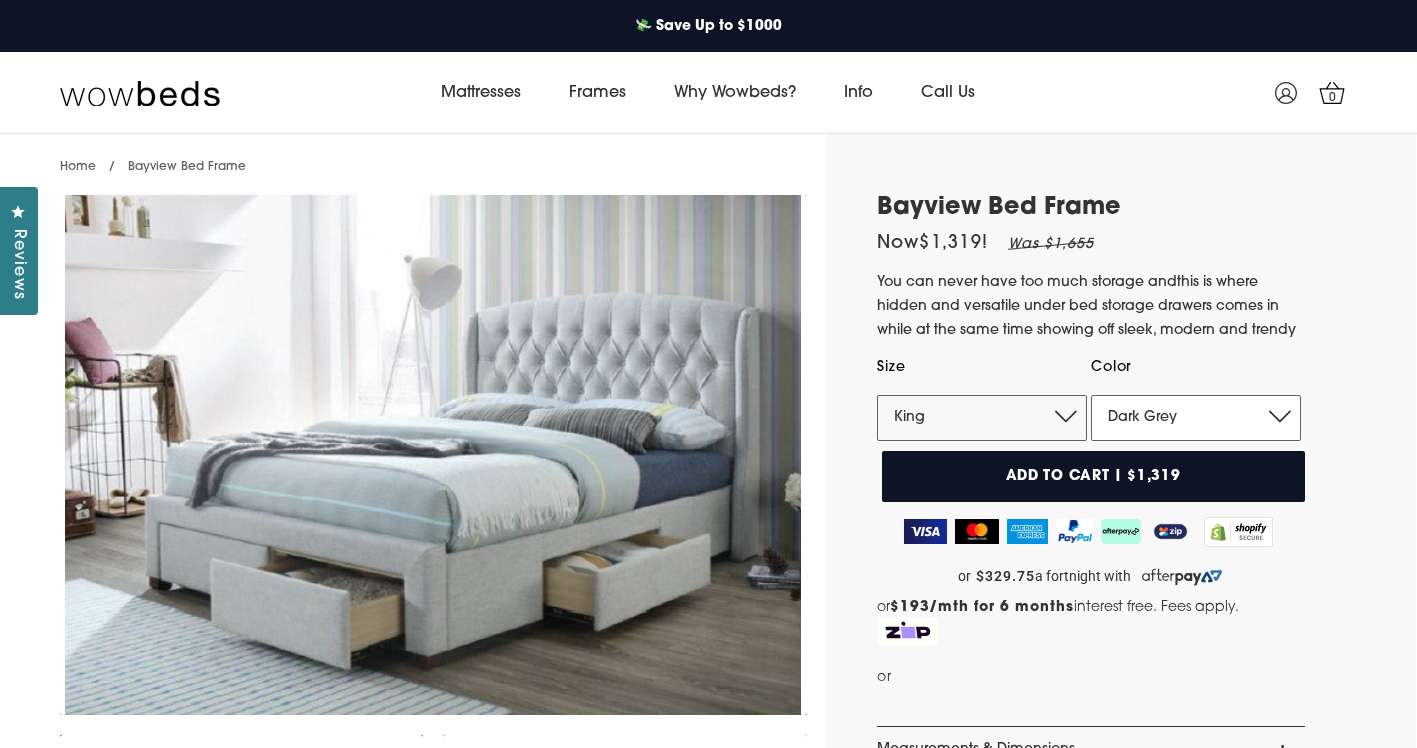 click on "Stone Dark Grey" at bounding box center (1196, 418) 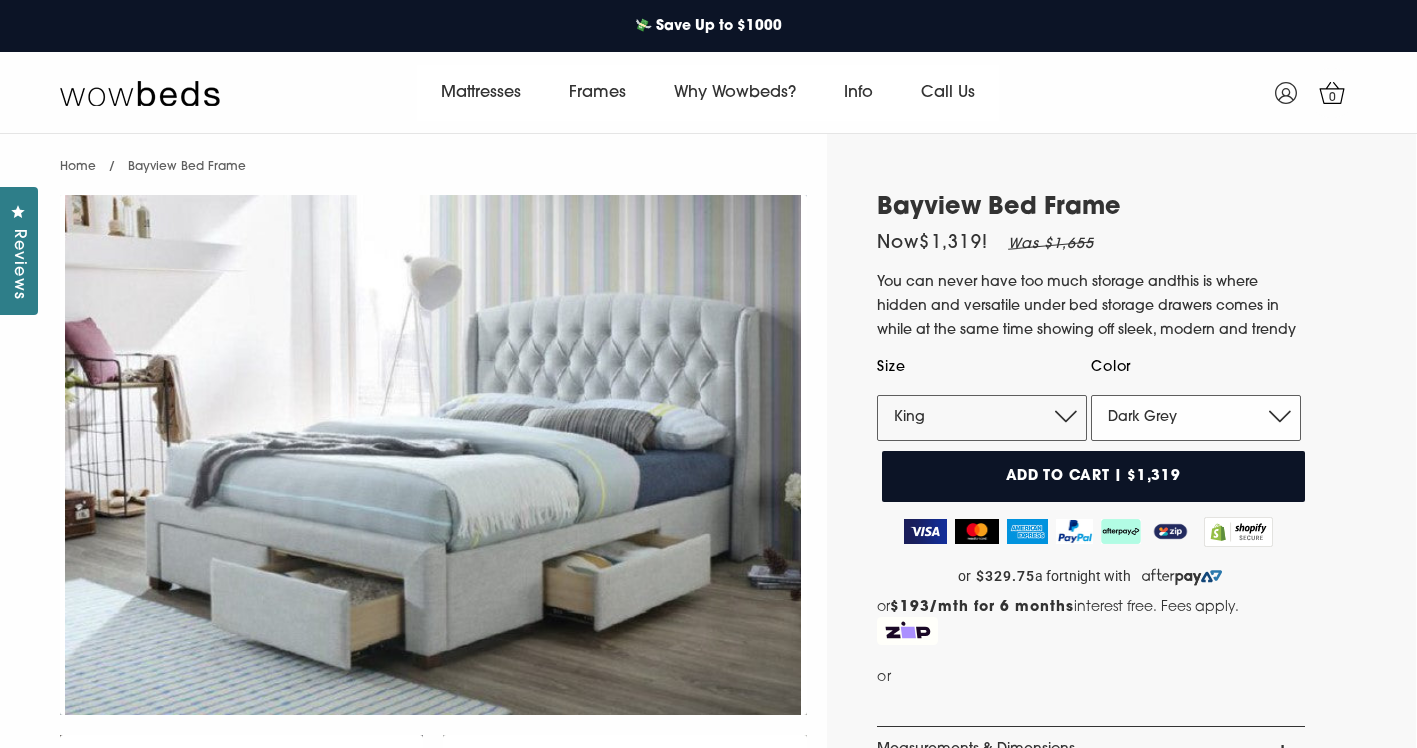 select on "Stone" 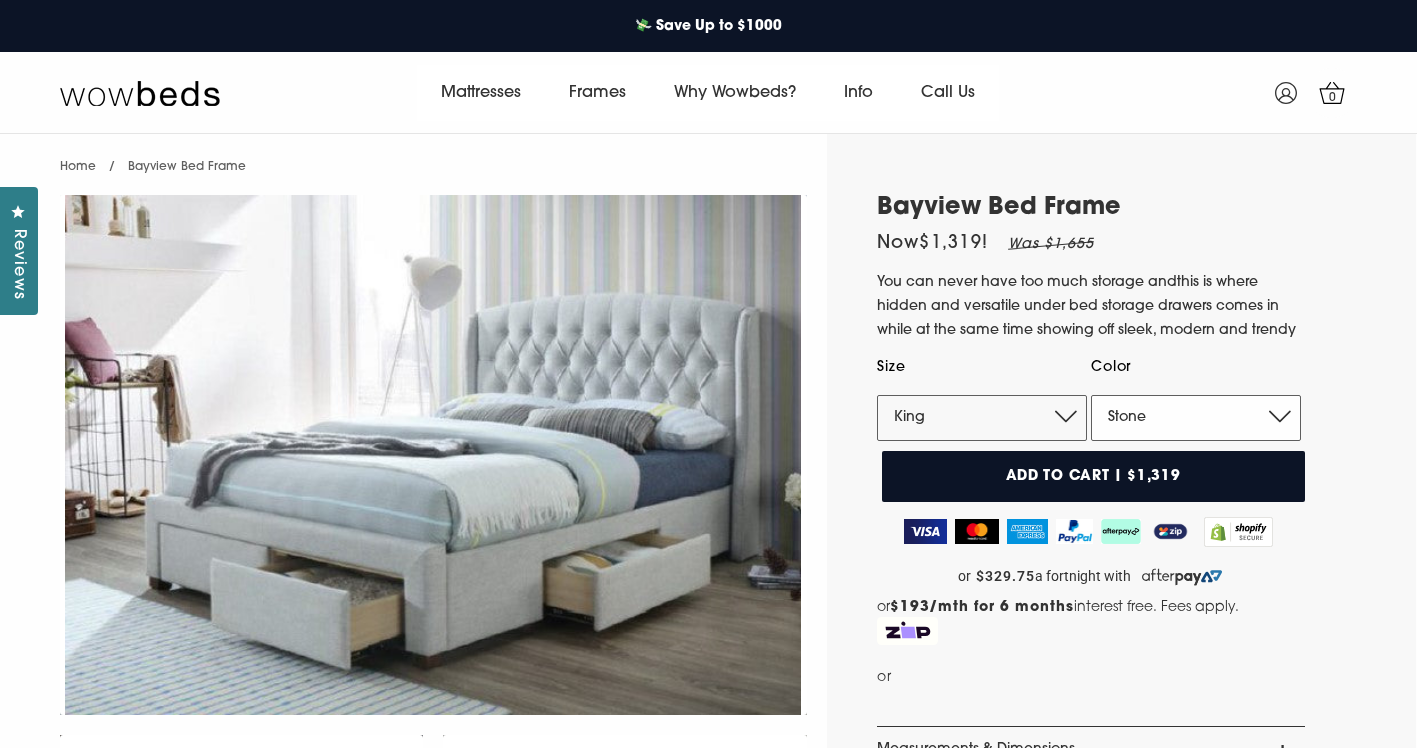 click on "Stone Dark Grey" at bounding box center (1196, 418) 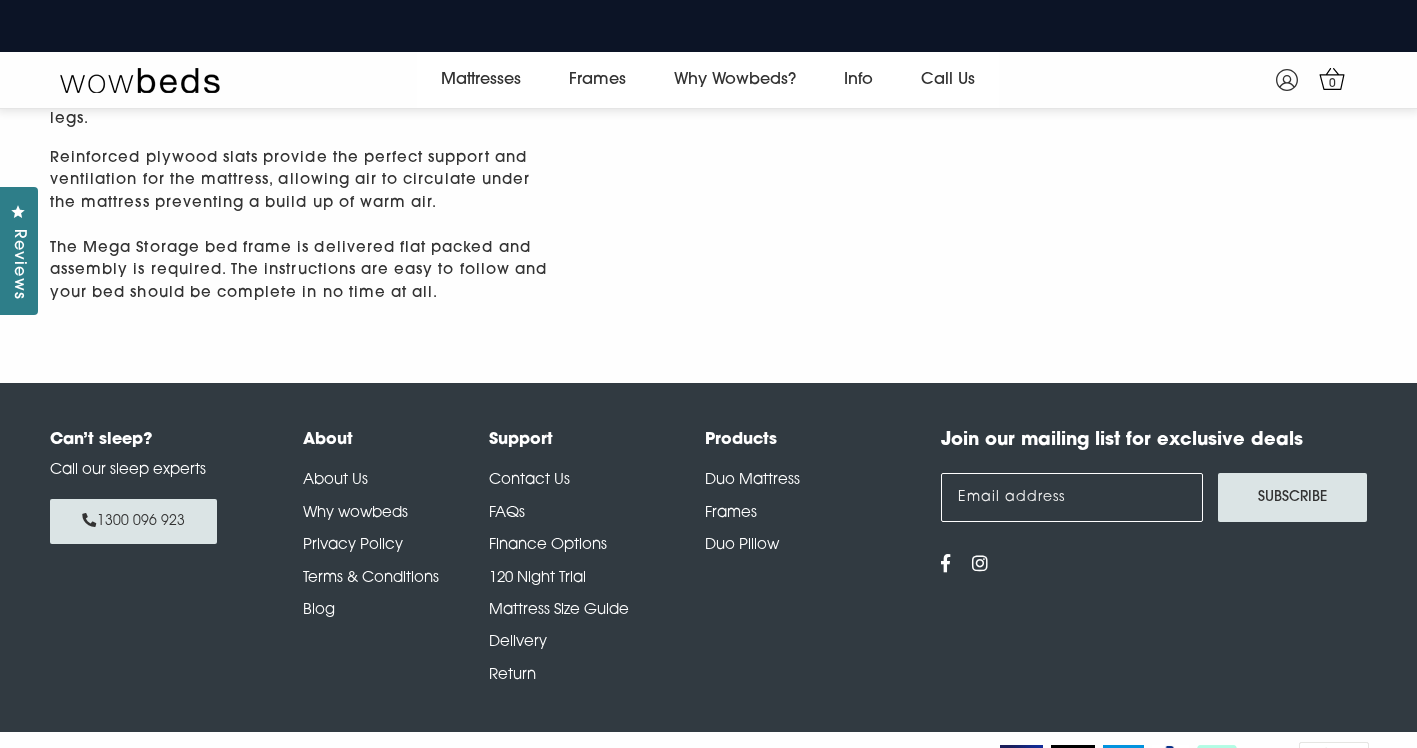 scroll, scrollTop: 2110, scrollLeft: 0, axis: vertical 